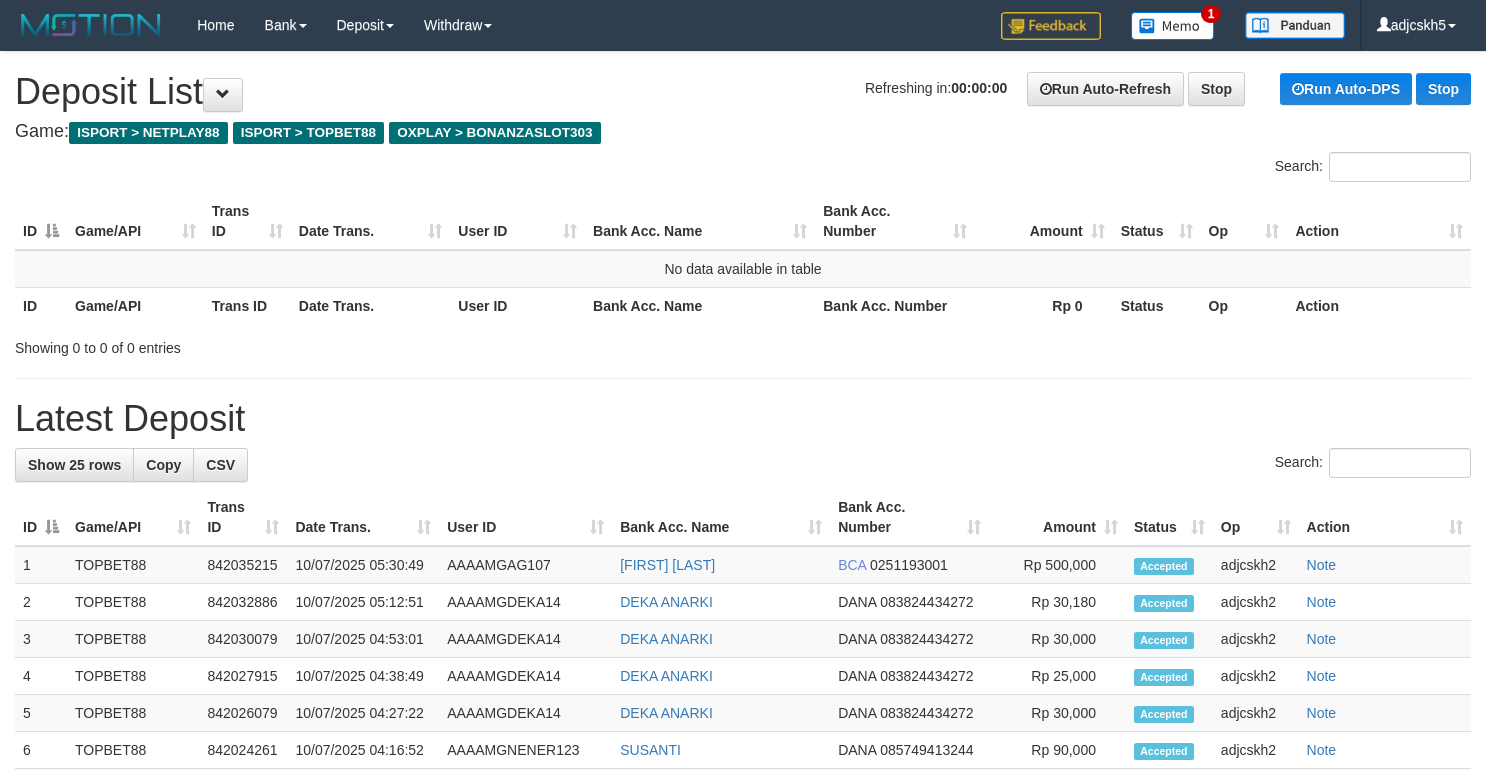scroll, scrollTop: 0, scrollLeft: 0, axis: both 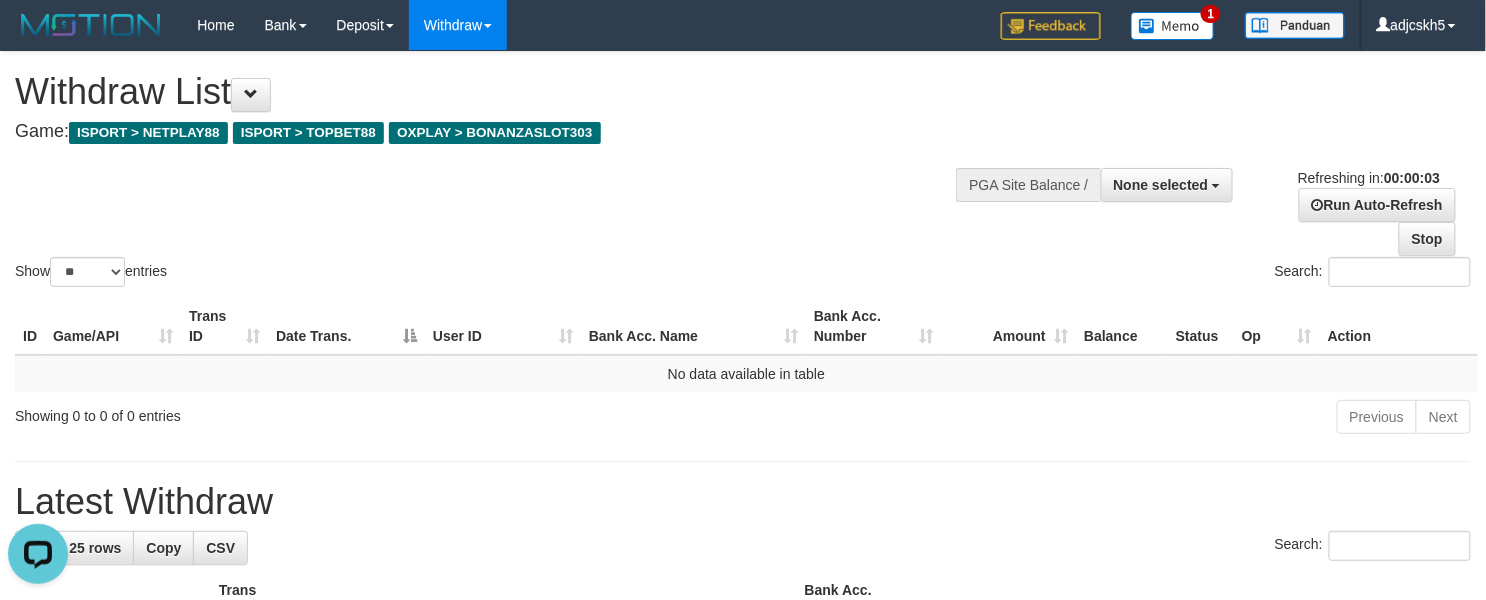 drag, startPoint x: 745, startPoint y: 237, endPoint x: 824, endPoint y: 34, distance: 217.83022 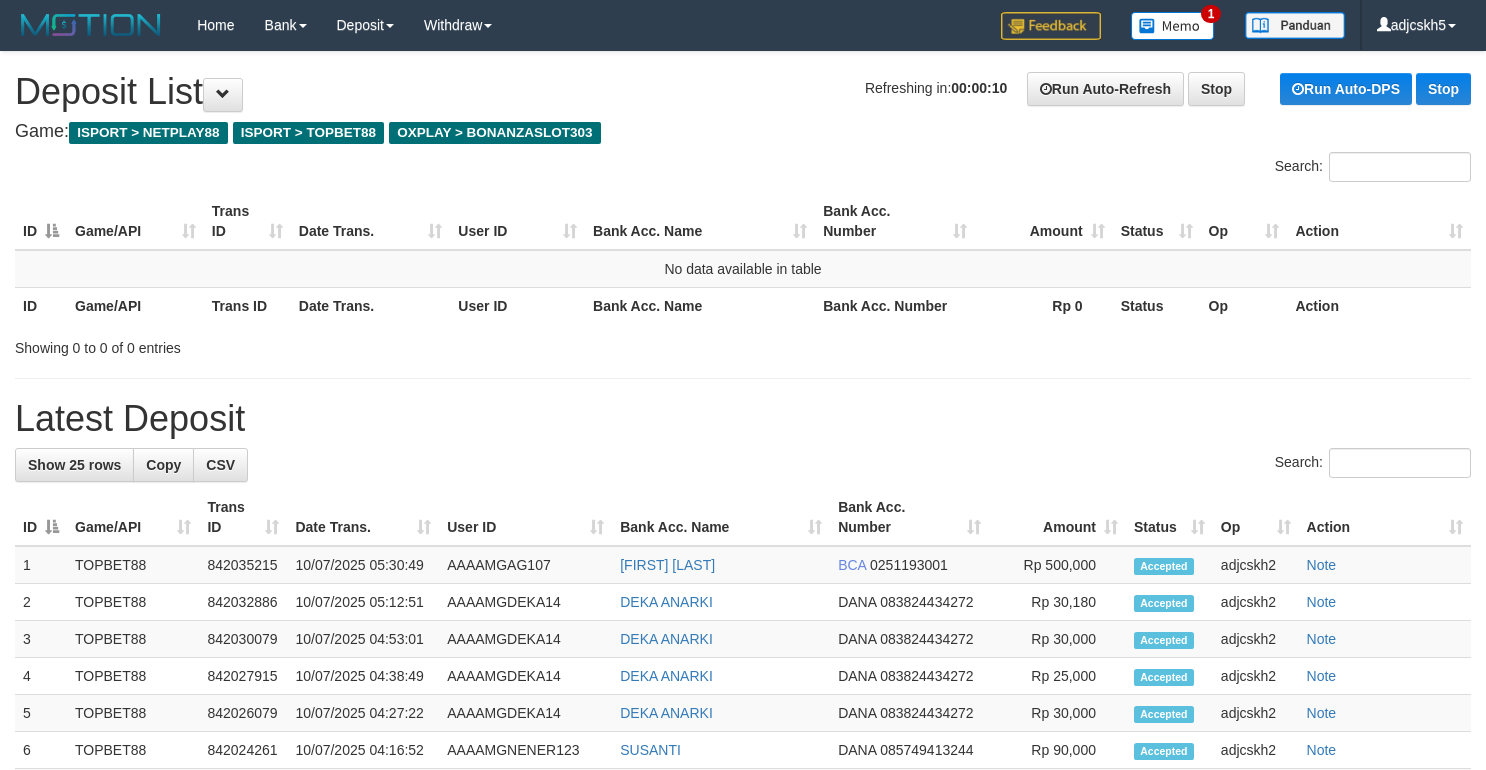 scroll, scrollTop: 0, scrollLeft: 0, axis: both 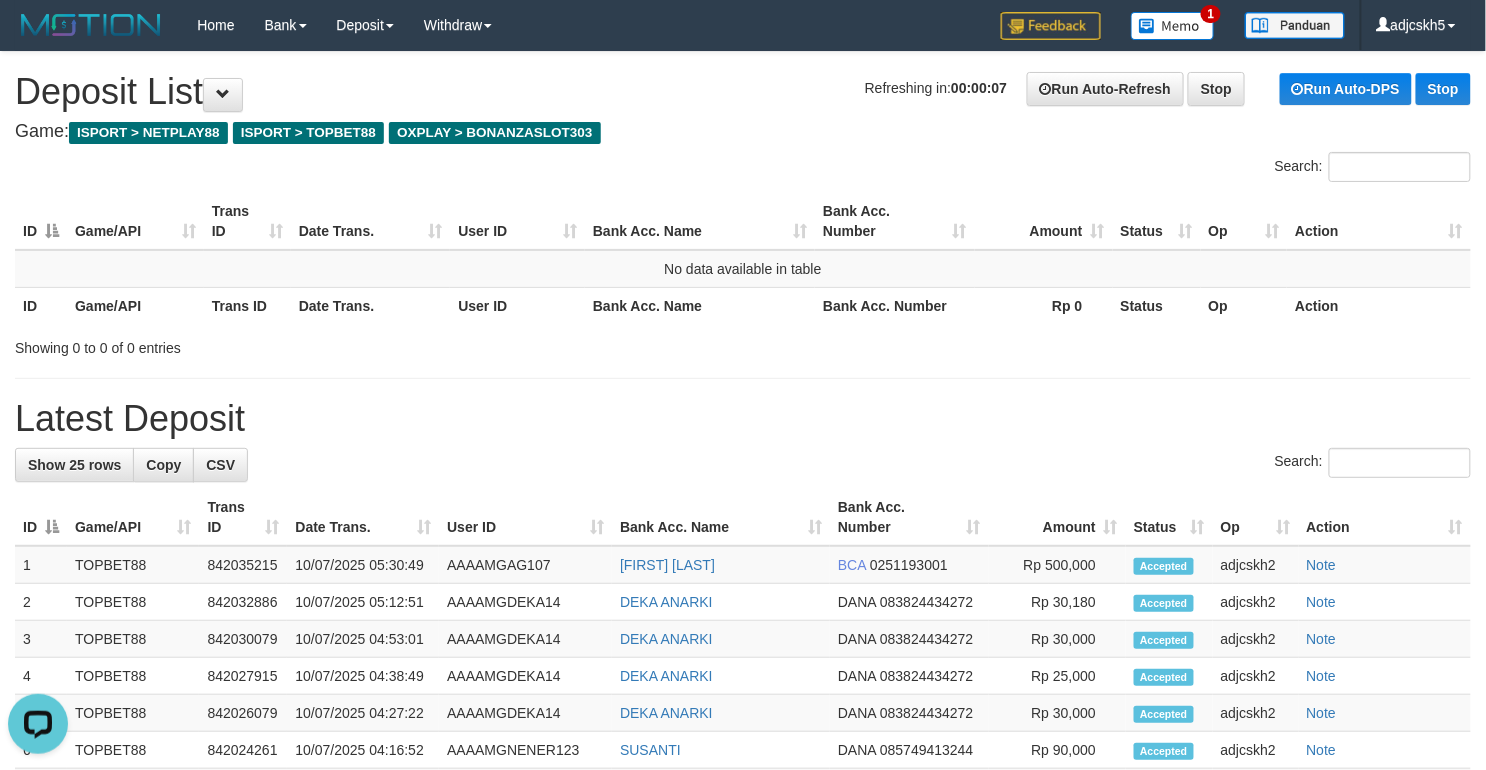 drag, startPoint x: 949, startPoint y: 372, endPoint x: 968, endPoint y: 394, distance: 29.068884 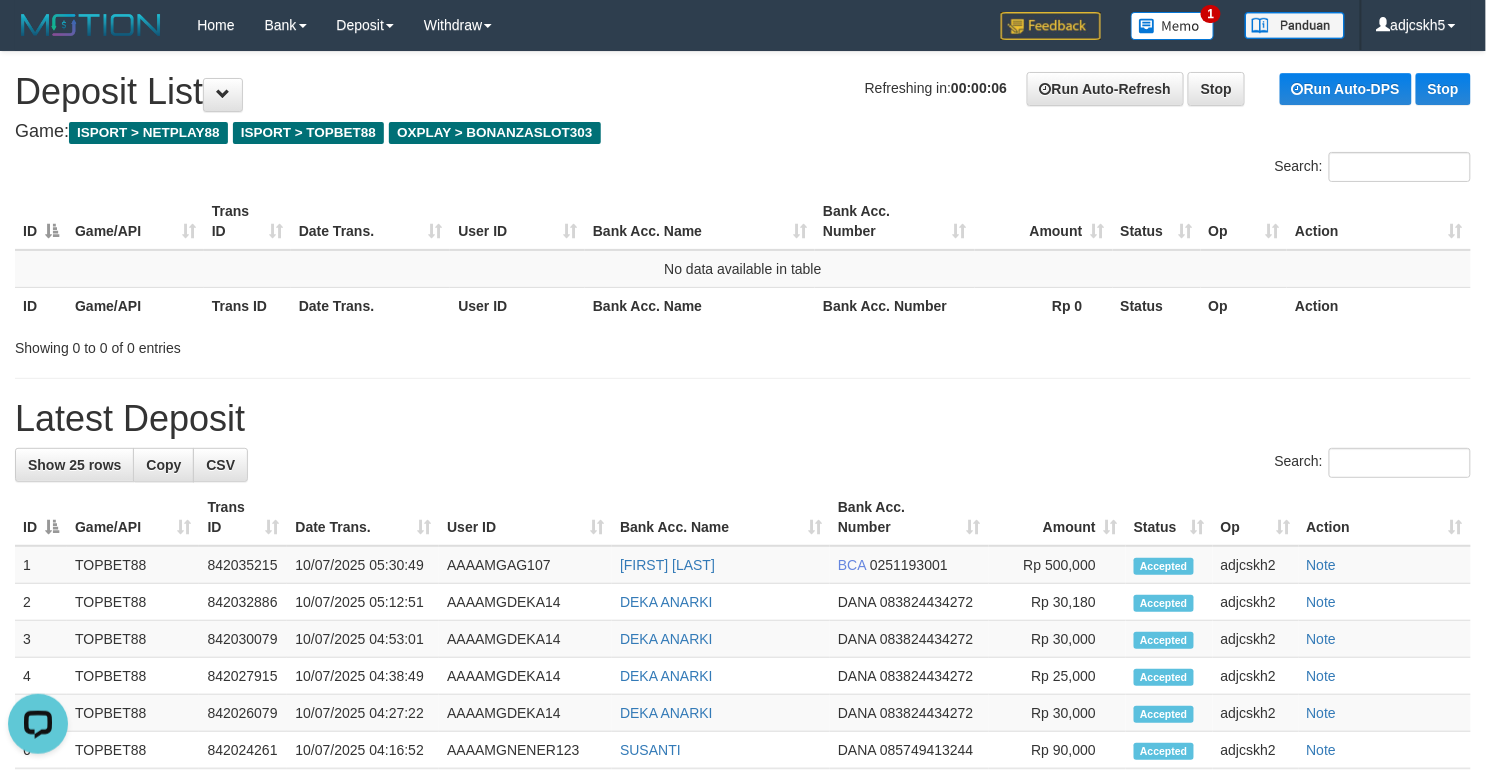 click on "**********" at bounding box center (743, 828) 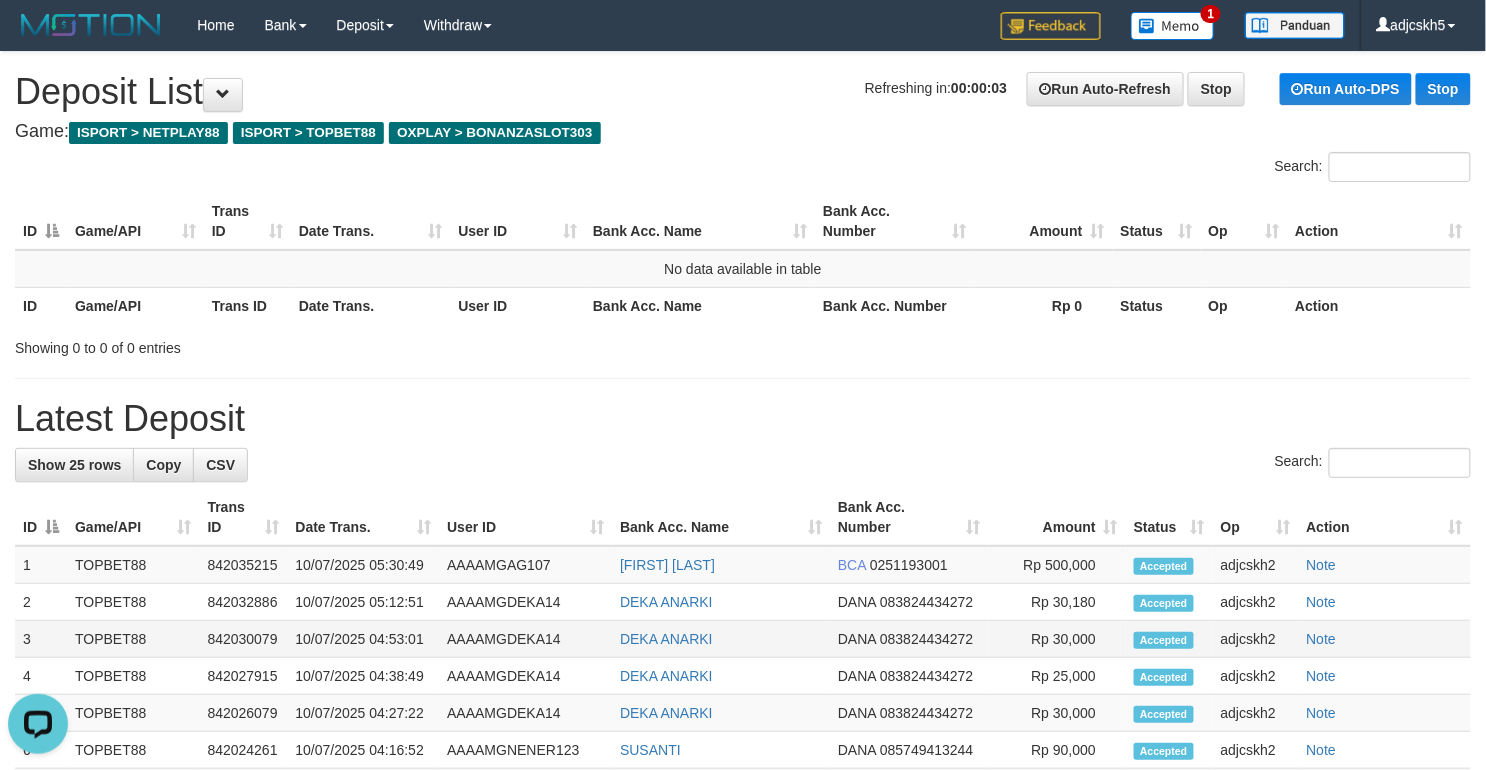drag, startPoint x: 845, startPoint y: 429, endPoint x: 902, endPoint y: 642, distance: 220.4949 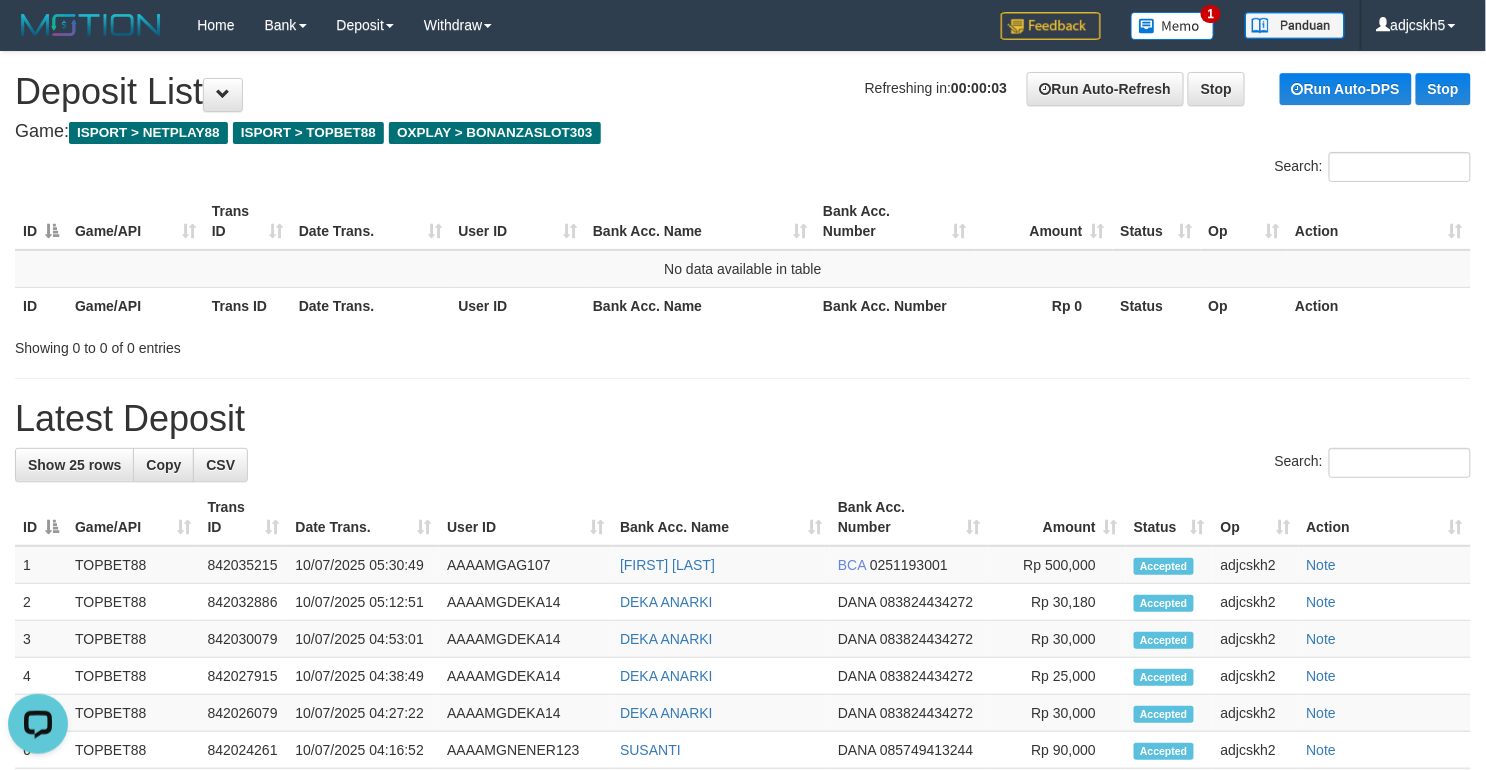 click on "**********" at bounding box center (743, 828) 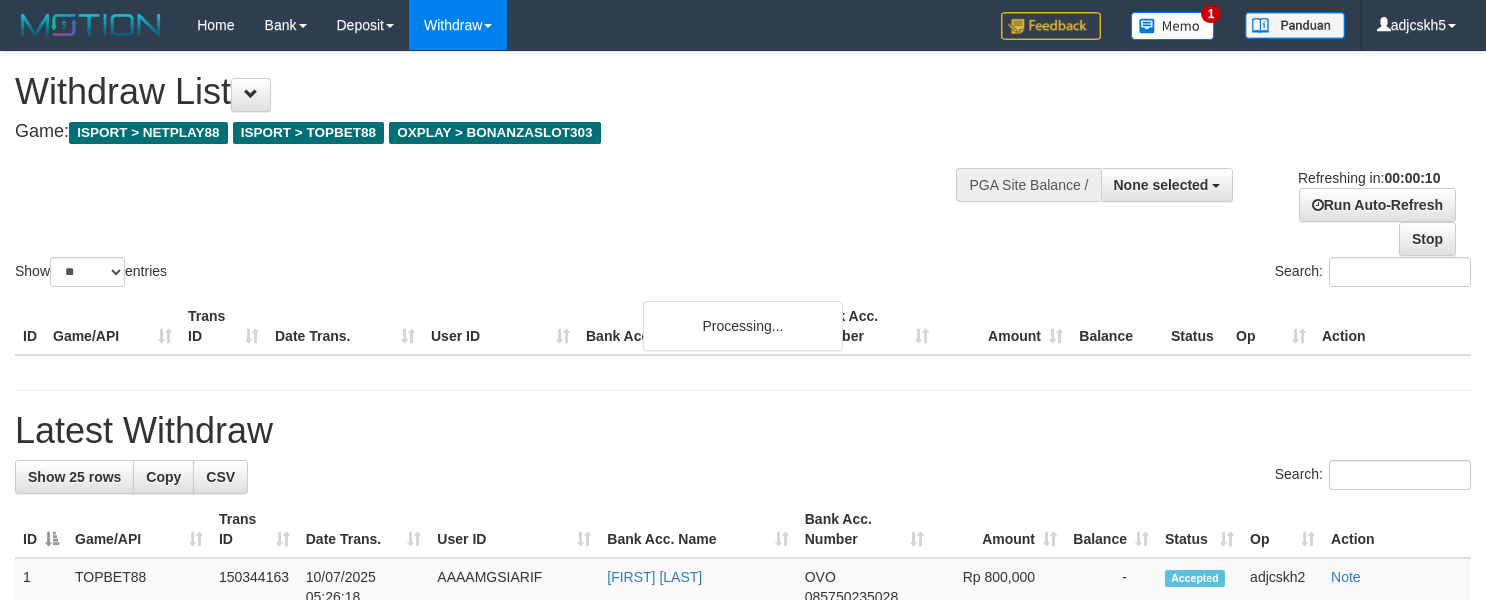 scroll, scrollTop: 0, scrollLeft: 0, axis: both 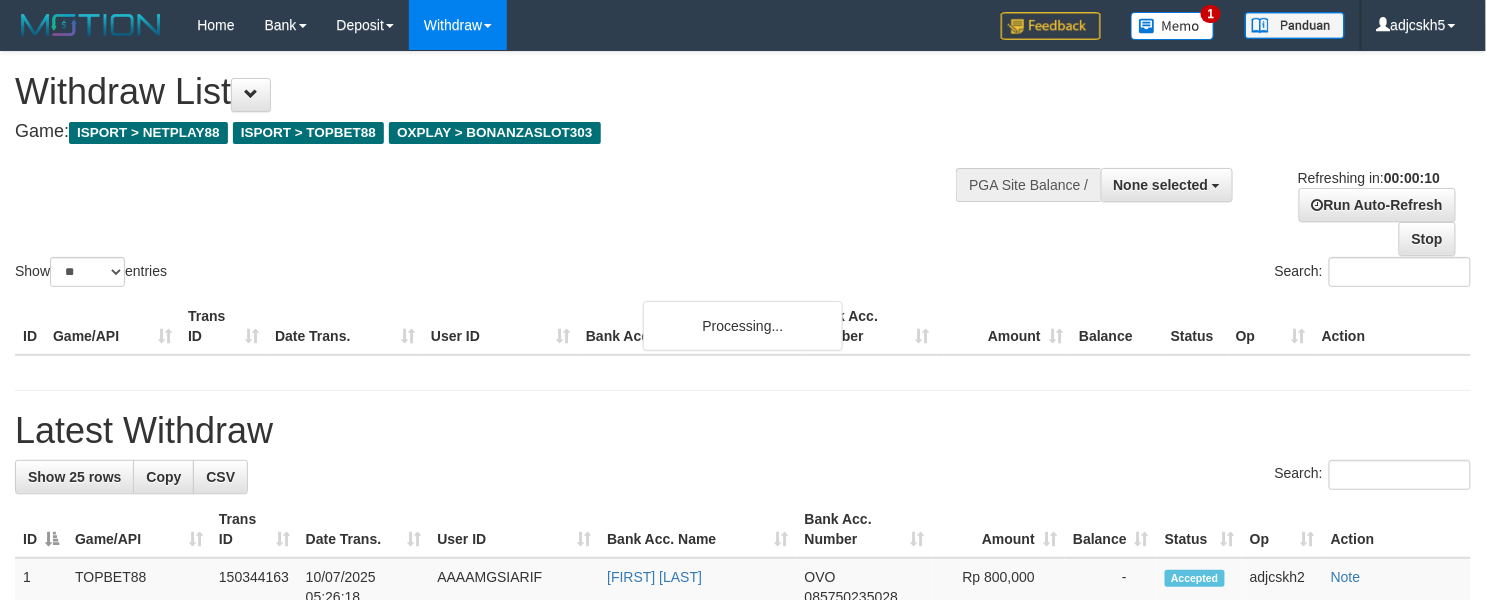 drag, startPoint x: 730, startPoint y: 249, endPoint x: 821, endPoint y: 8, distance: 257.60822 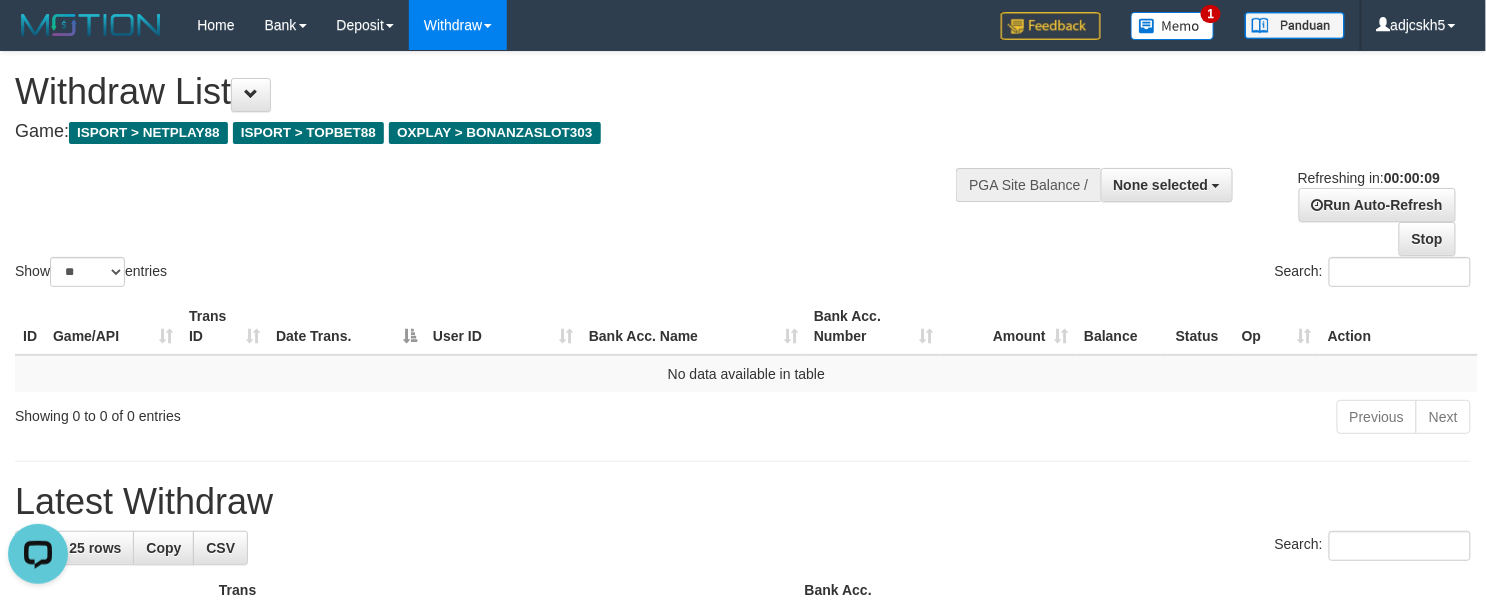 scroll, scrollTop: 0, scrollLeft: 0, axis: both 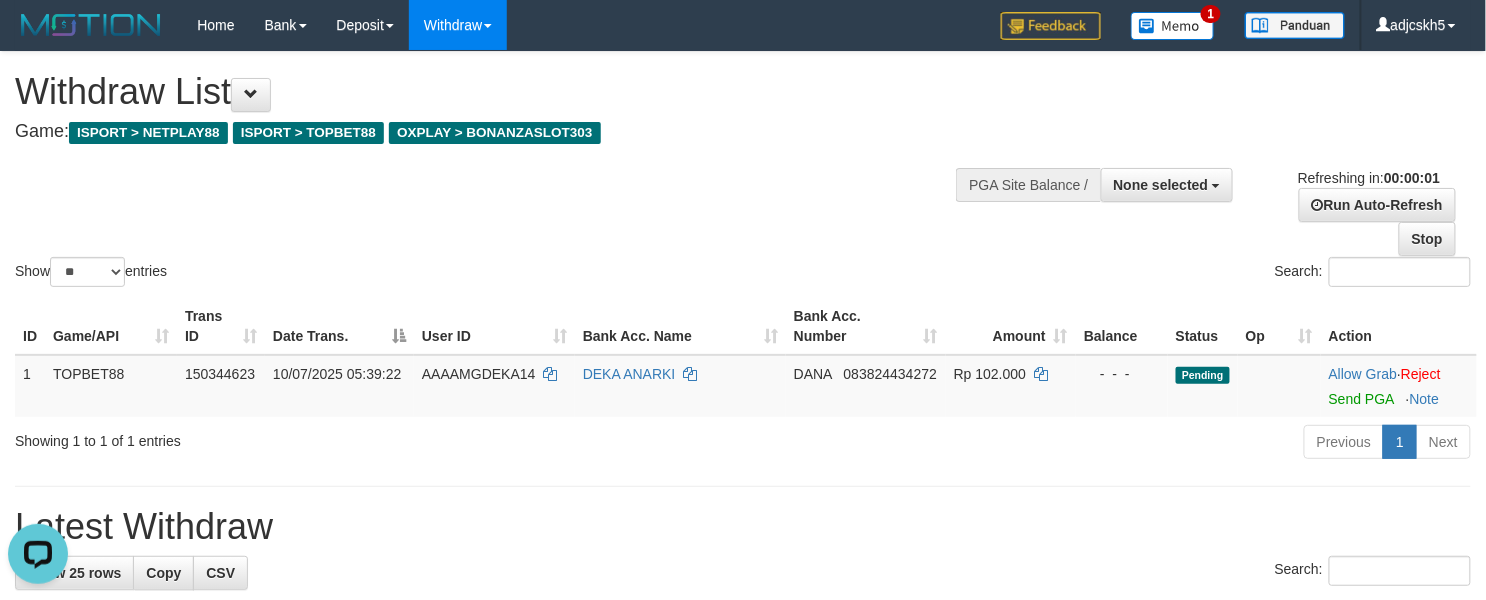 click on "Show  ** ** ** ***  entries Search:" at bounding box center (743, 171) 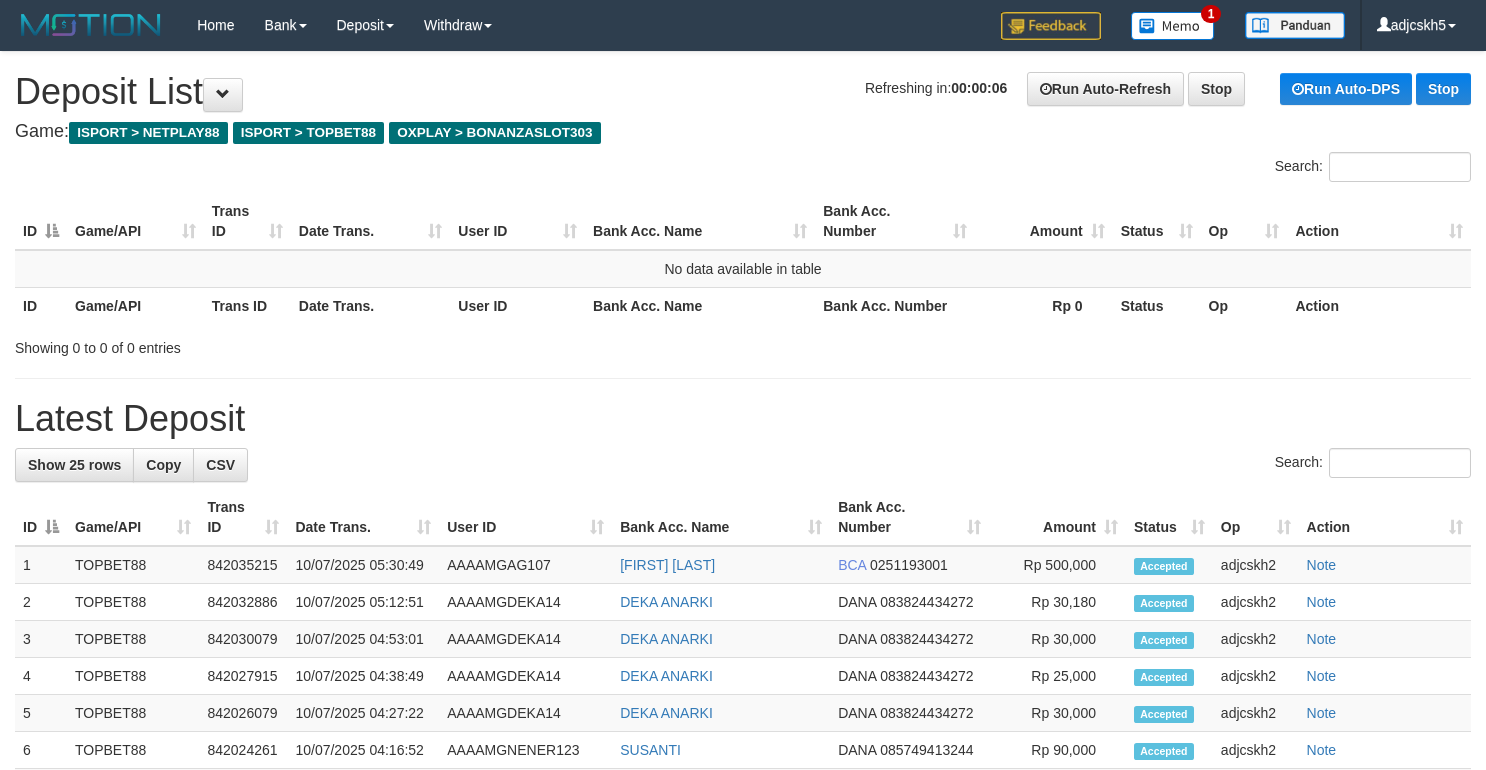 scroll, scrollTop: 0, scrollLeft: 0, axis: both 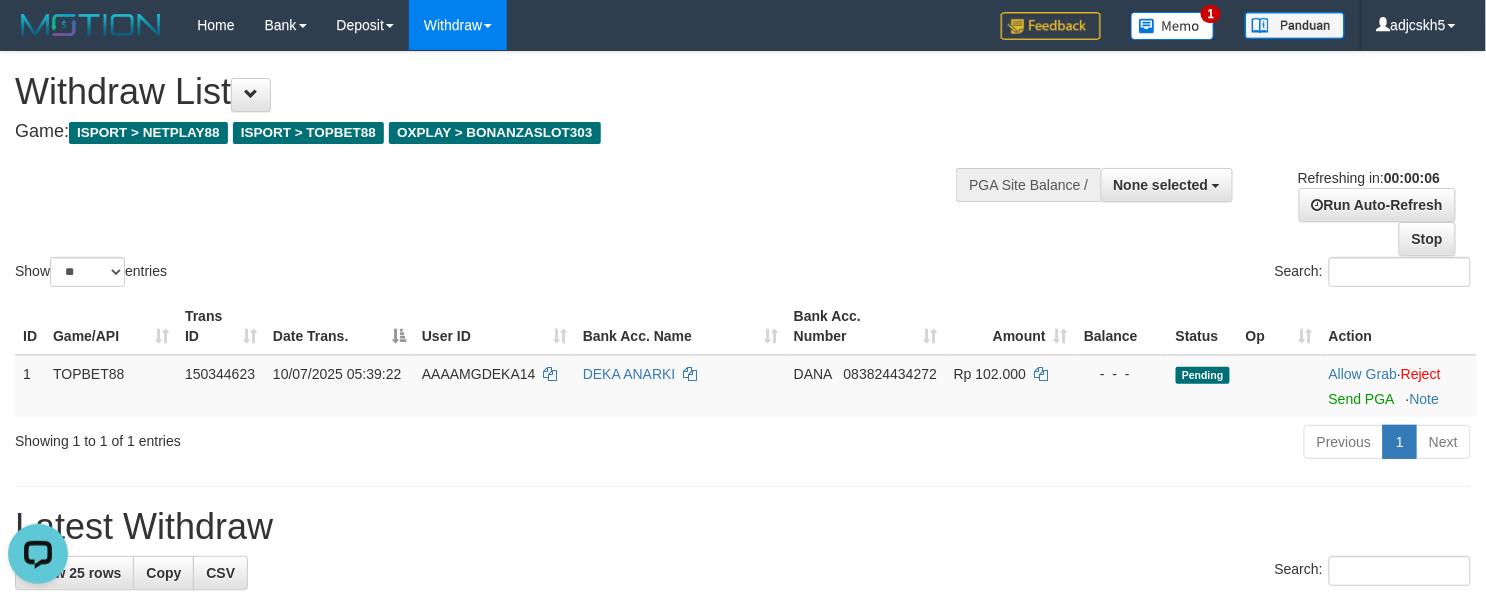 click on "Show  ** ** ** ***  entries Search:" at bounding box center [743, 171] 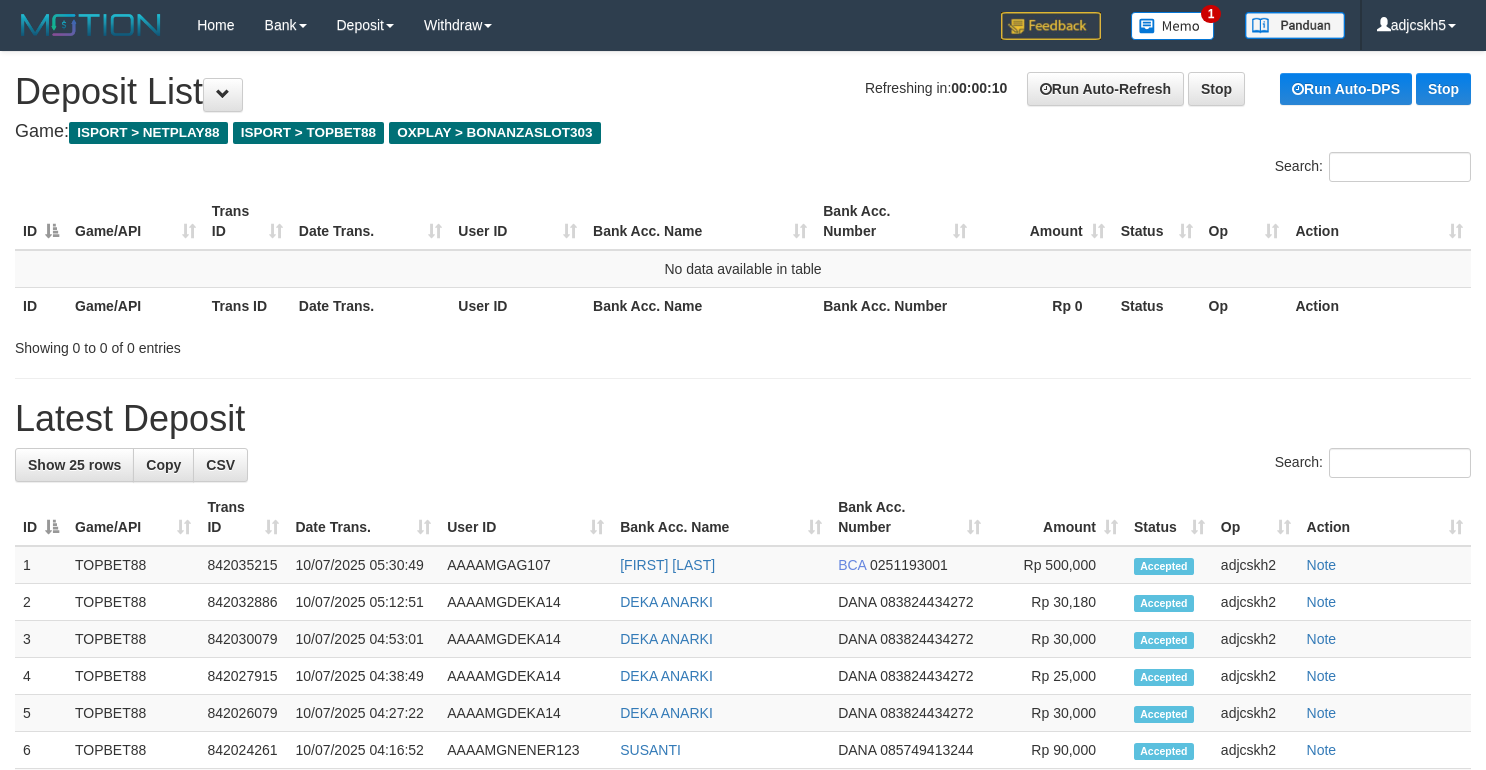 scroll, scrollTop: 0, scrollLeft: 0, axis: both 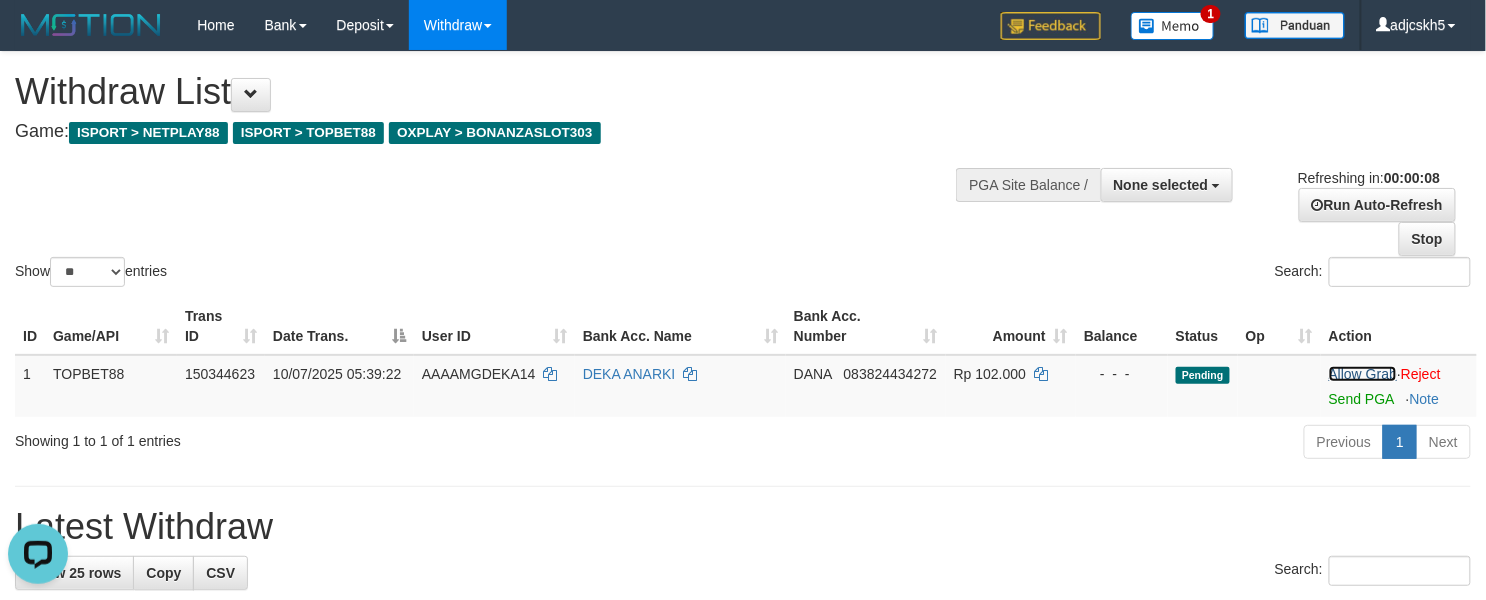 drag, startPoint x: 1374, startPoint y: 373, endPoint x: 869, endPoint y: 138, distance: 557.0009 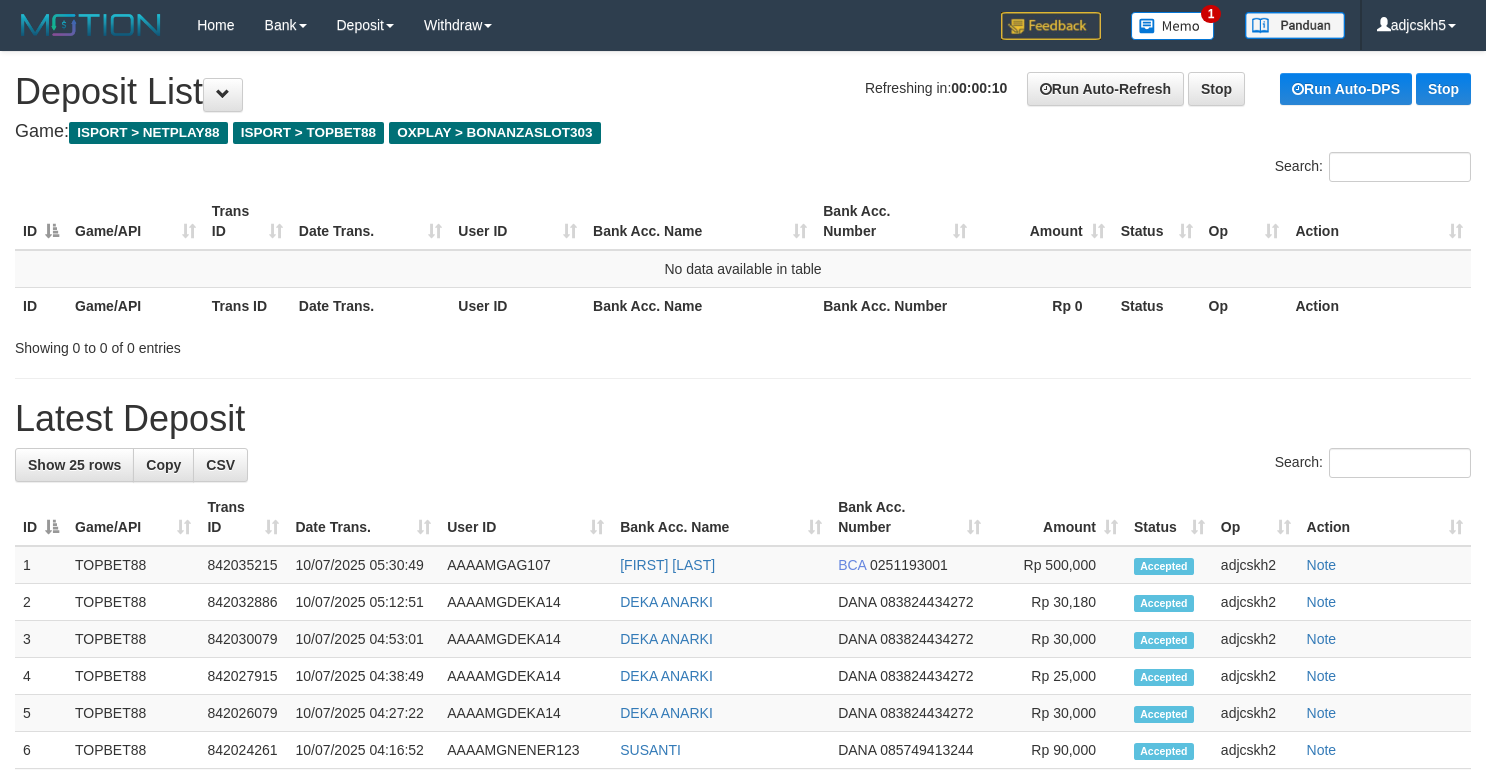 scroll, scrollTop: 0, scrollLeft: 0, axis: both 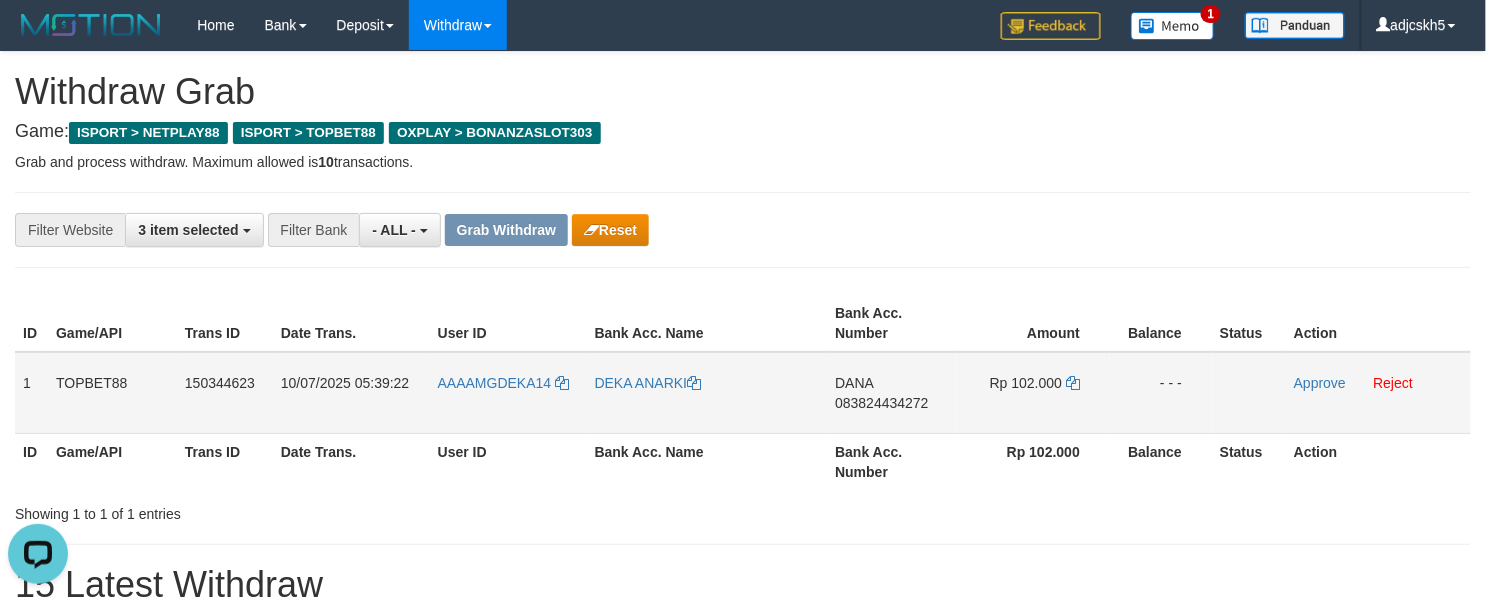 click on "DEKA ANARKI" at bounding box center (707, 393) 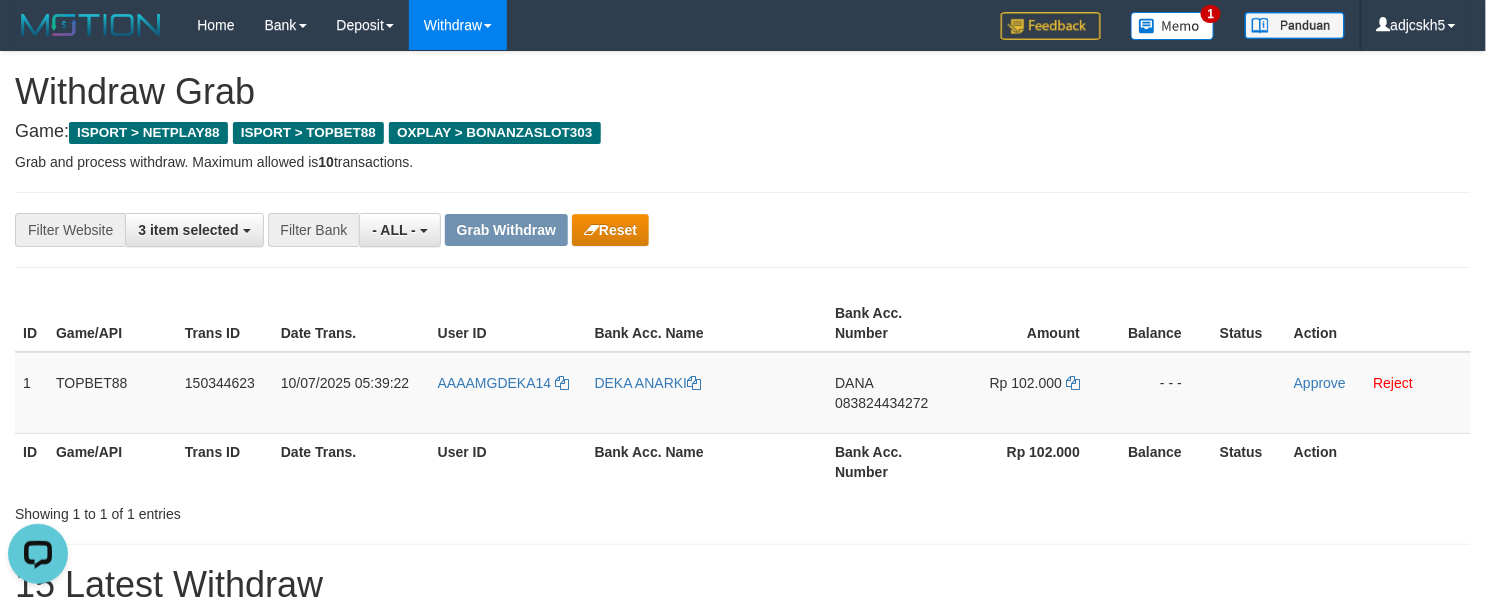 click on "**********" at bounding box center (743, 429) 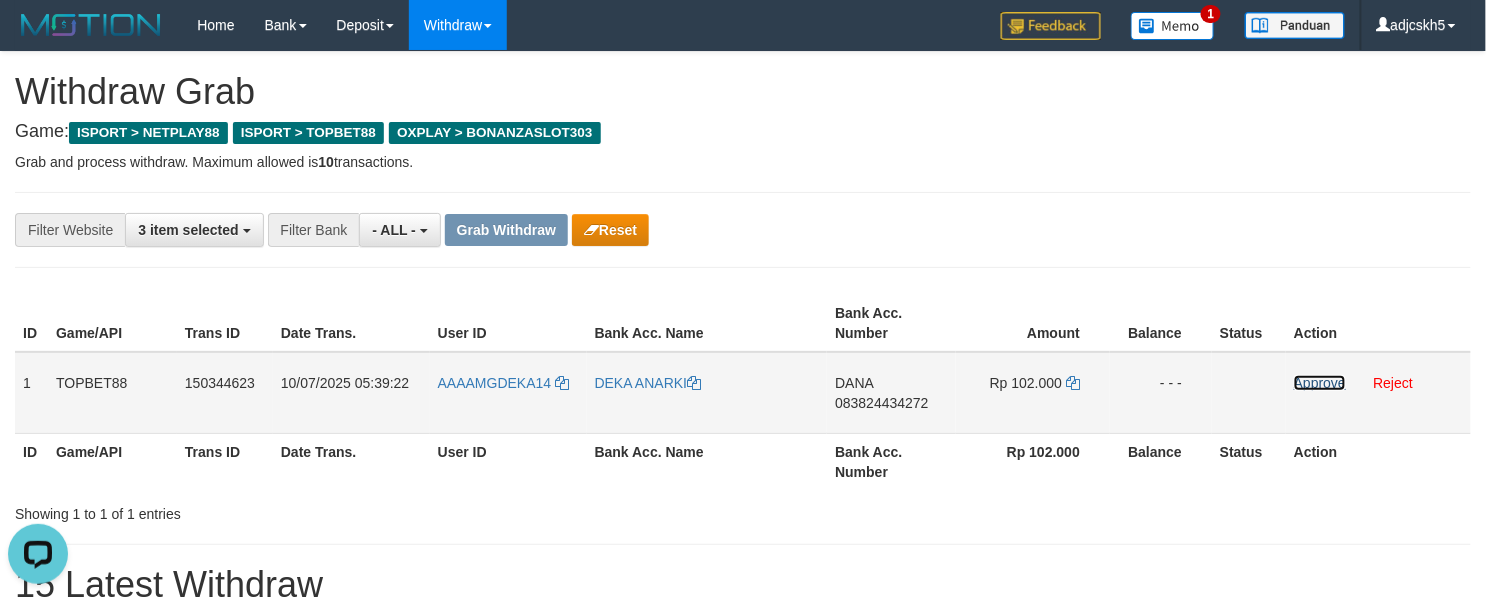 click on "Approve" at bounding box center (1320, 383) 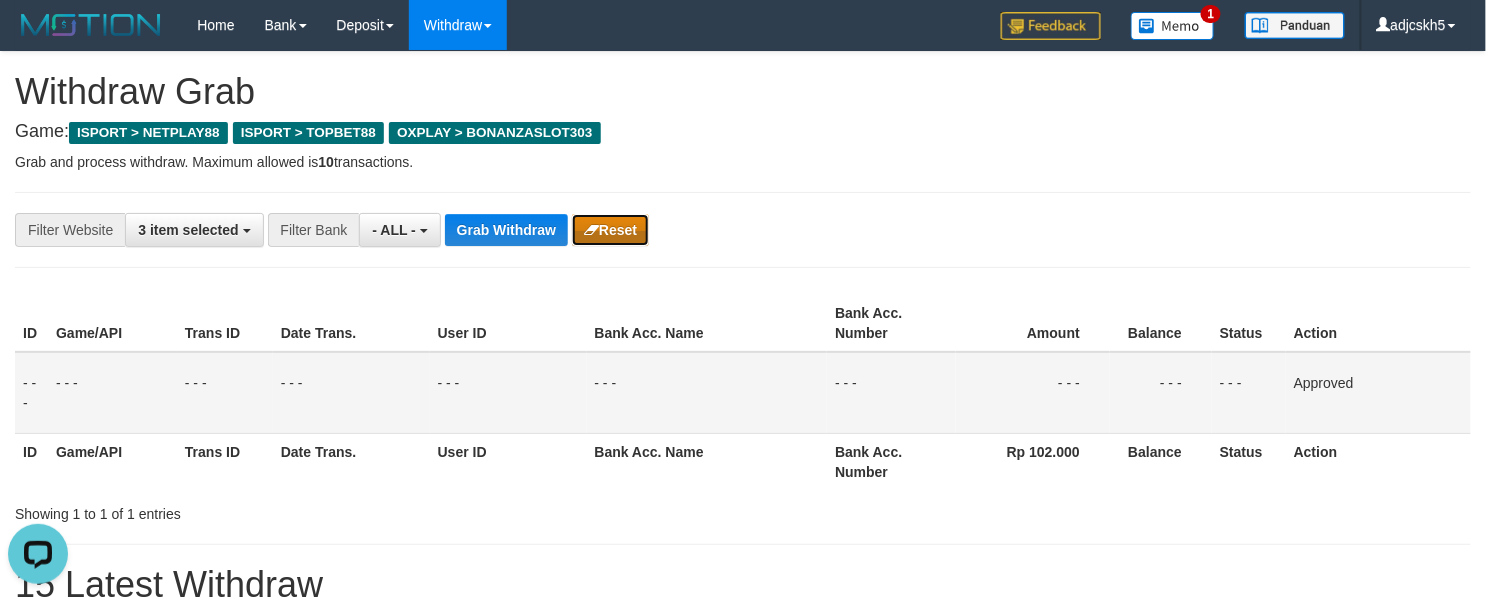 click on "Reset" at bounding box center [610, 230] 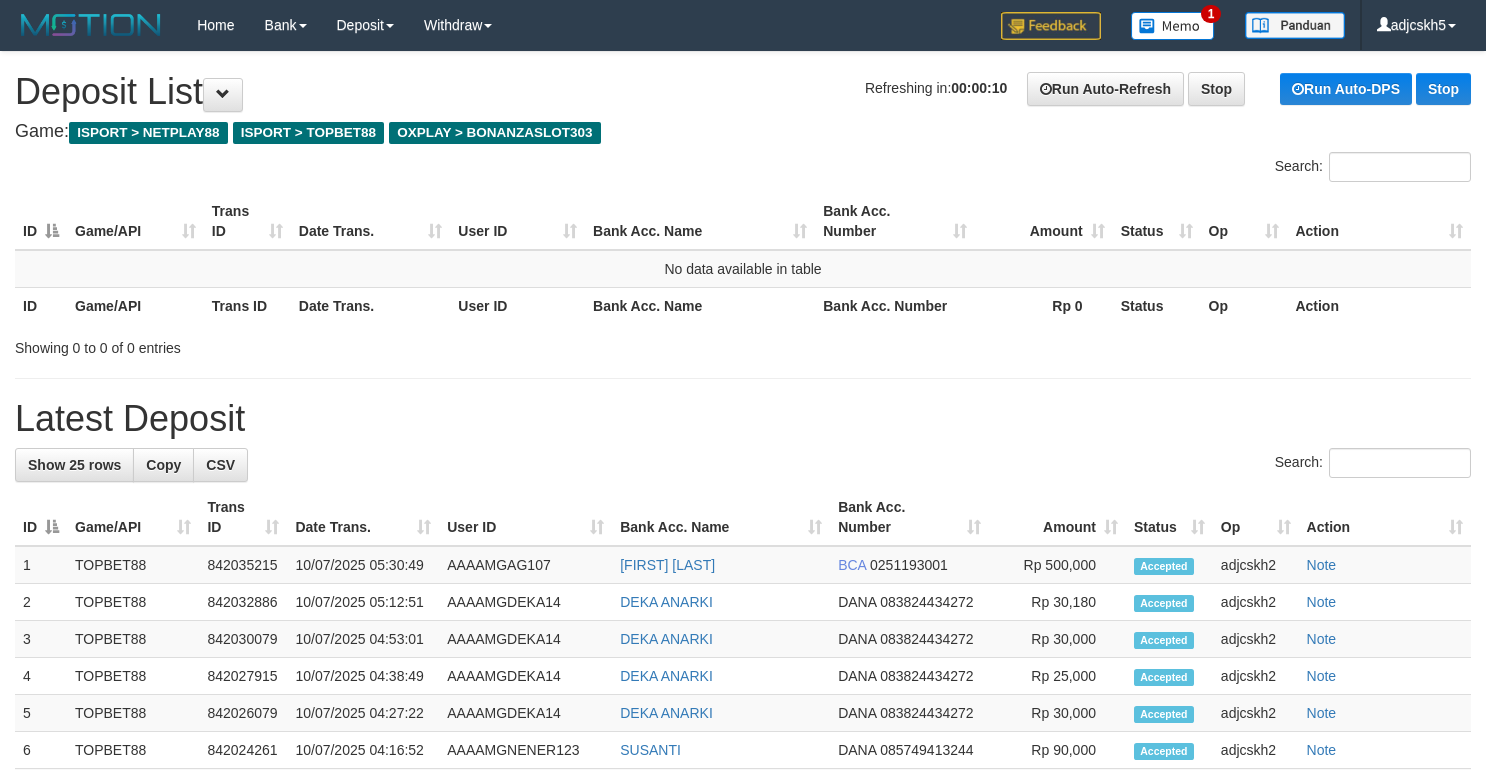scroll, scrollTop: 0, scrollLeft: 0, axis: both 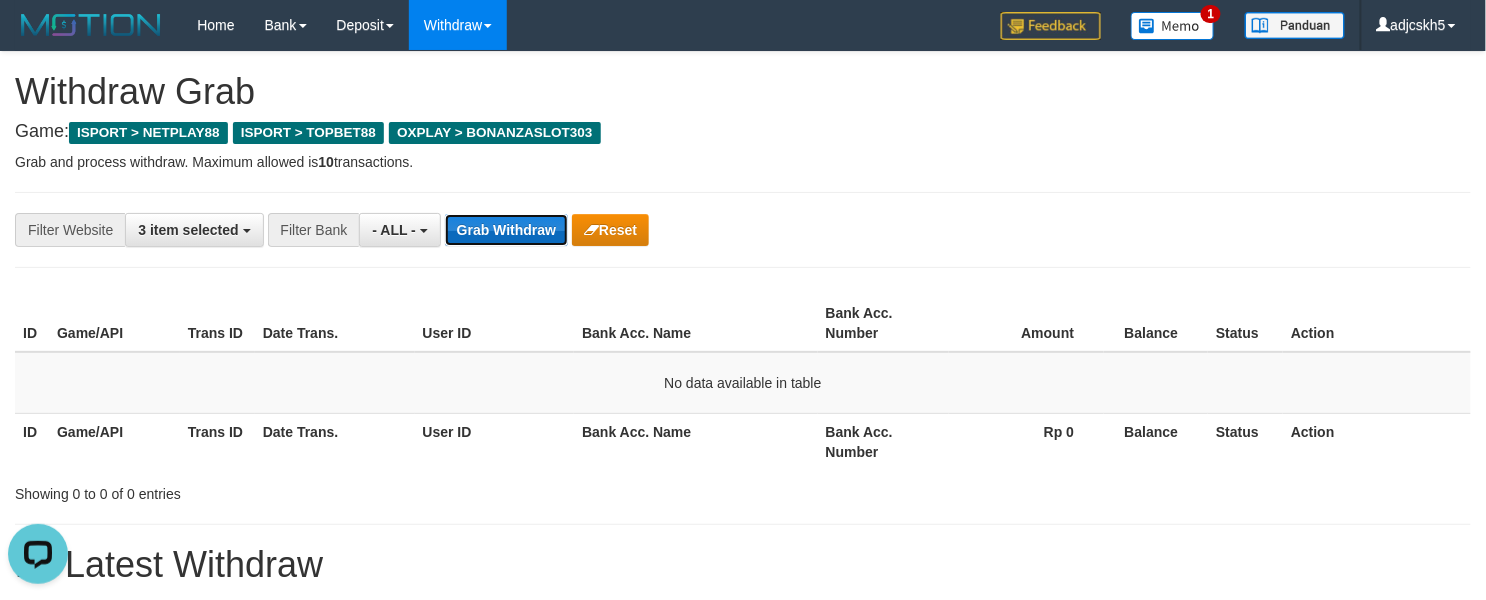 click on "Grab Withdraw" at bounding box center [506, 230] 